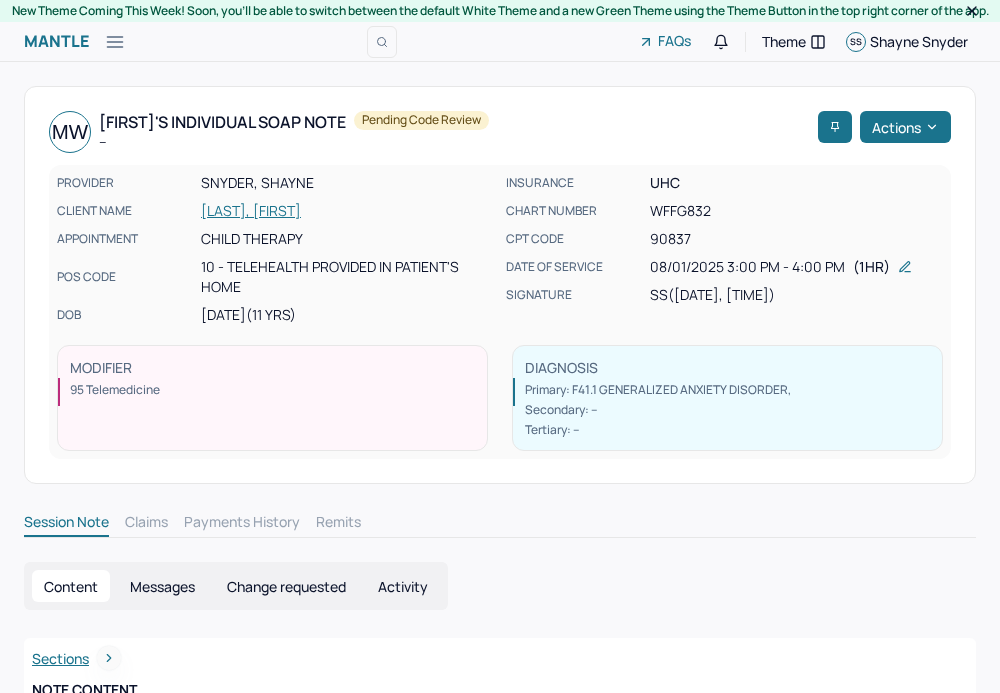scroll, scrollTop: 0, scrollLeft: 0, axis: both 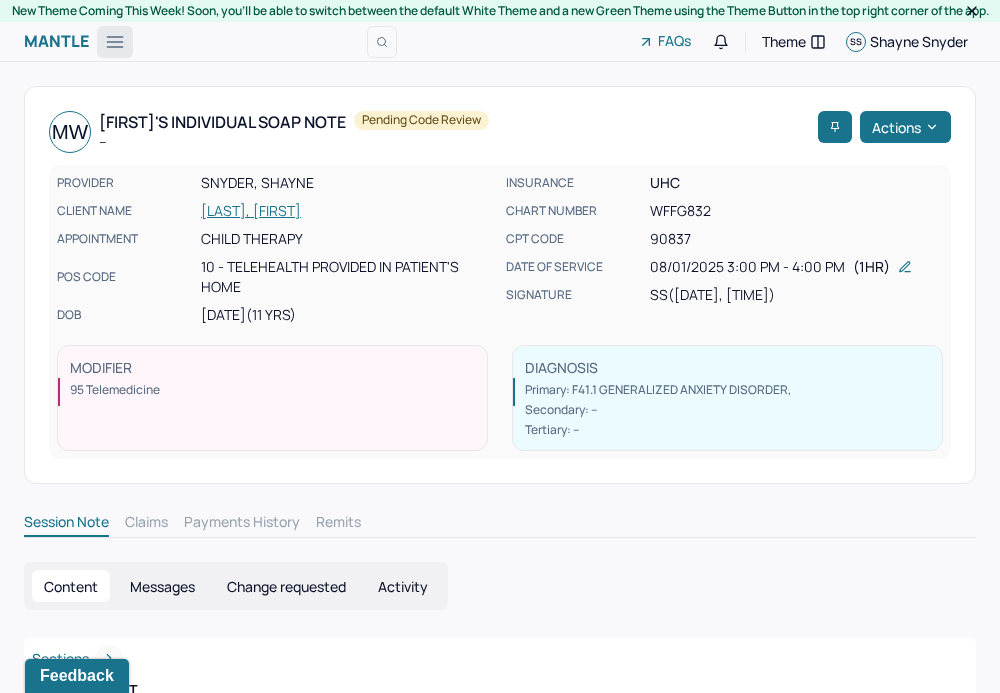 click 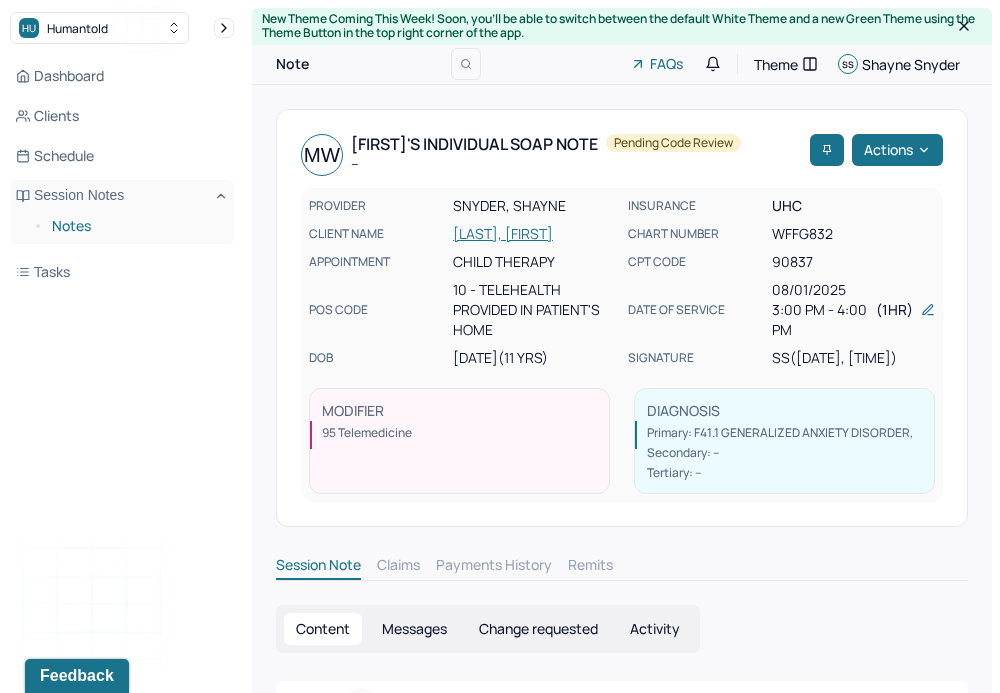 click on "Notes" at bounding box center [135, 226] 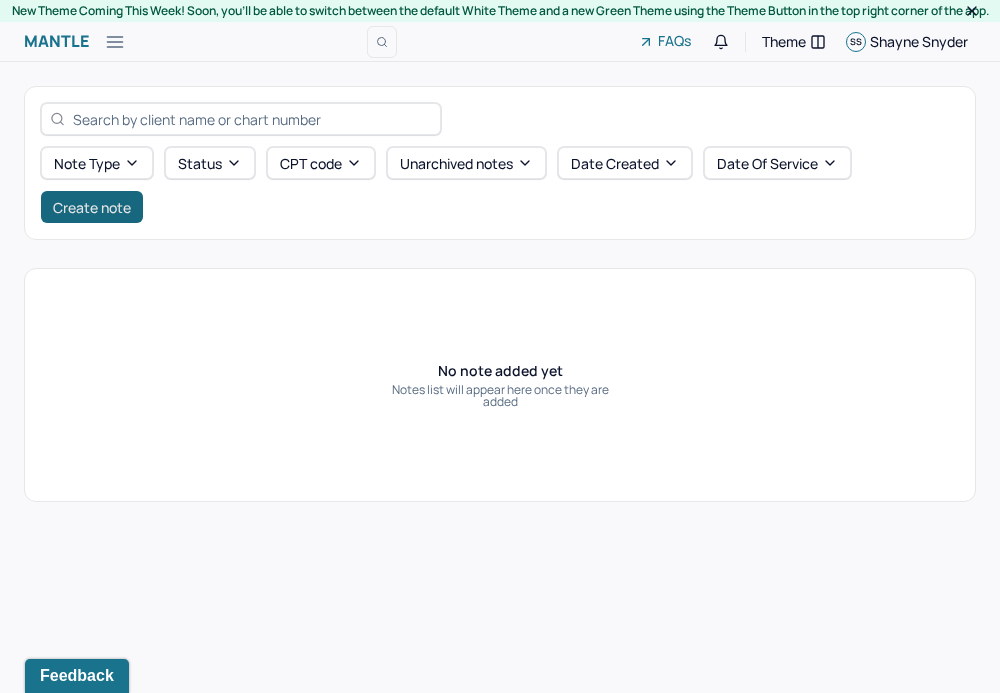 click on "Create note" at bounding box center [92, 207] 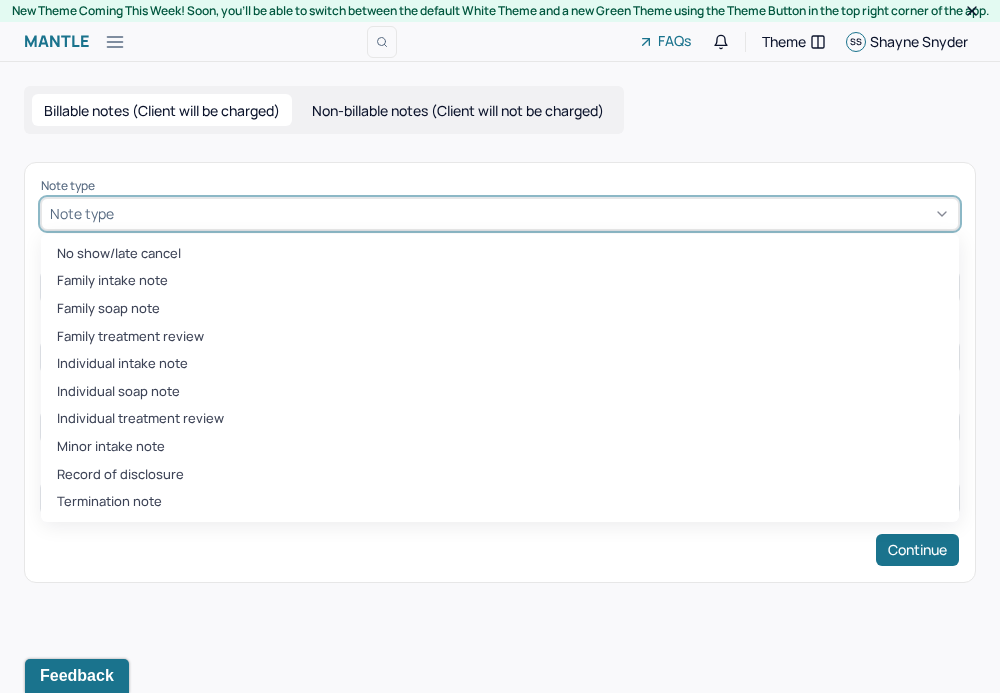 click on "Note type" at bounding box center (82, 213) 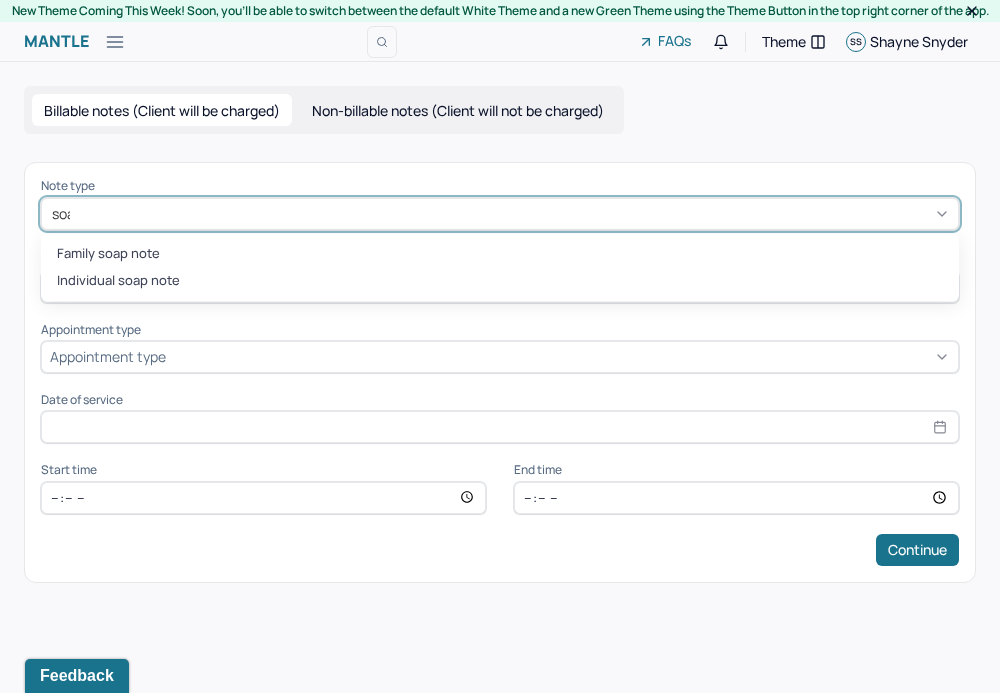 type on "soap" 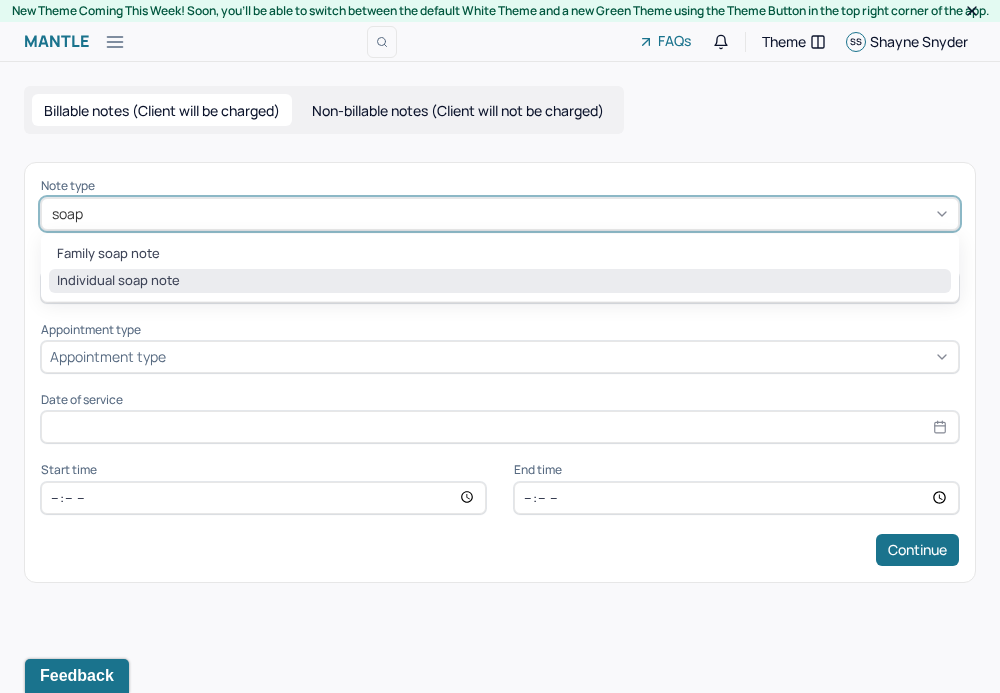 click on "Individual soap note" at bounding box center (500, 281) 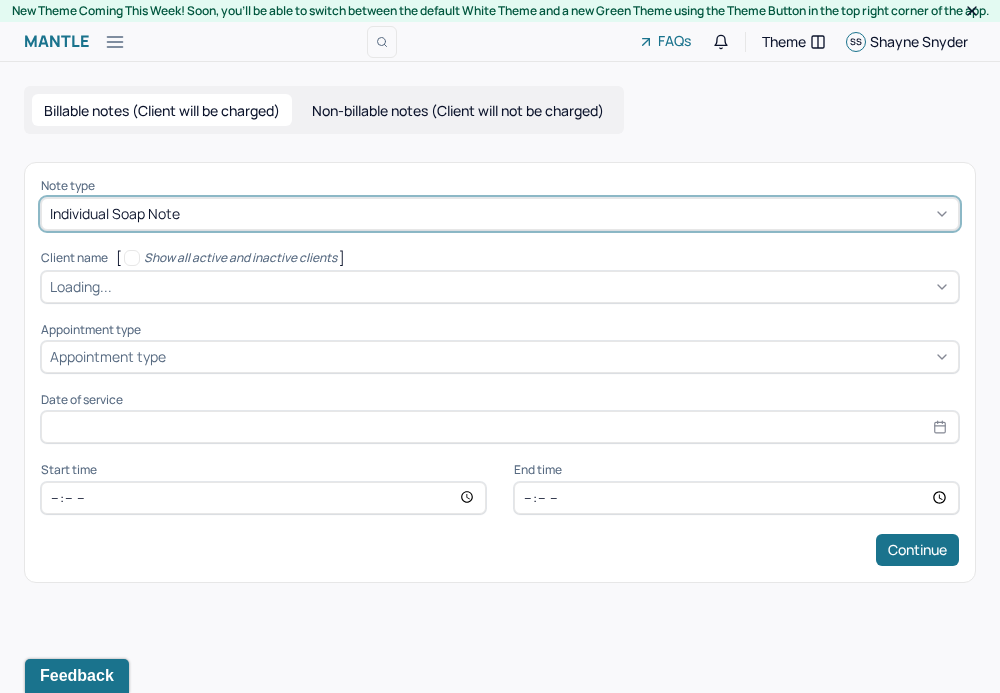 click on "Loading..." at bounding box center [81, 286] 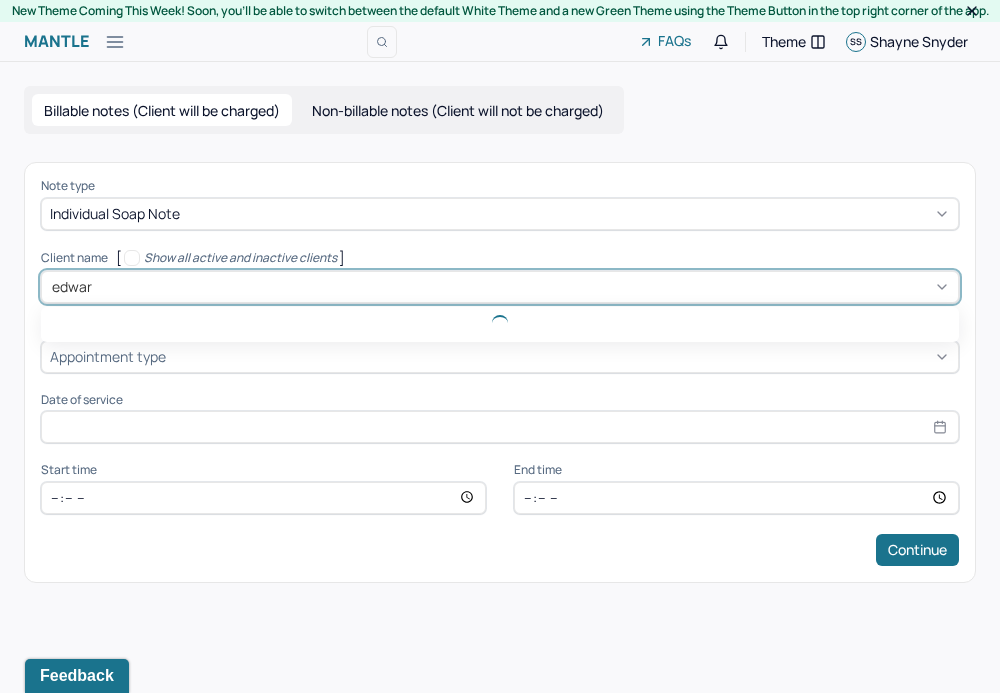 type on "[NAME]" 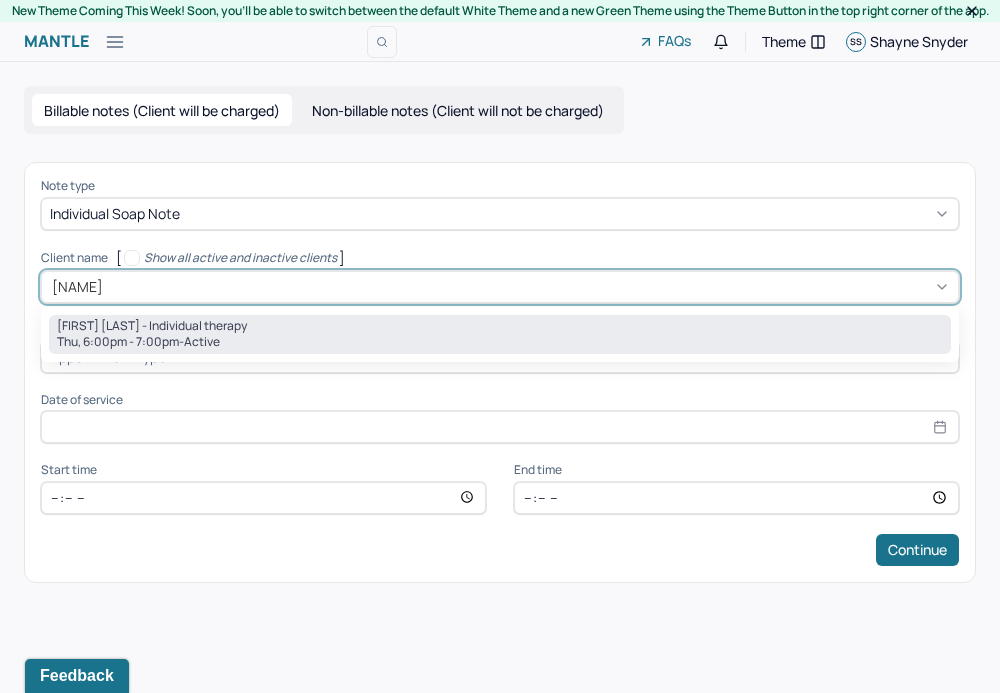click on "active" at bounding box center (202, 342) 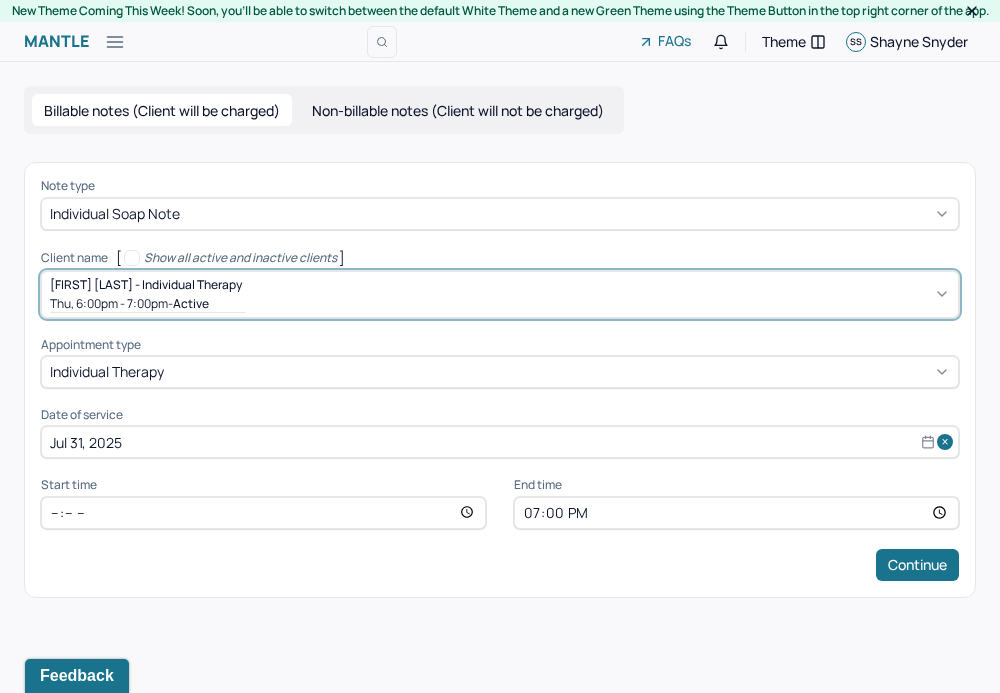 select on "6" 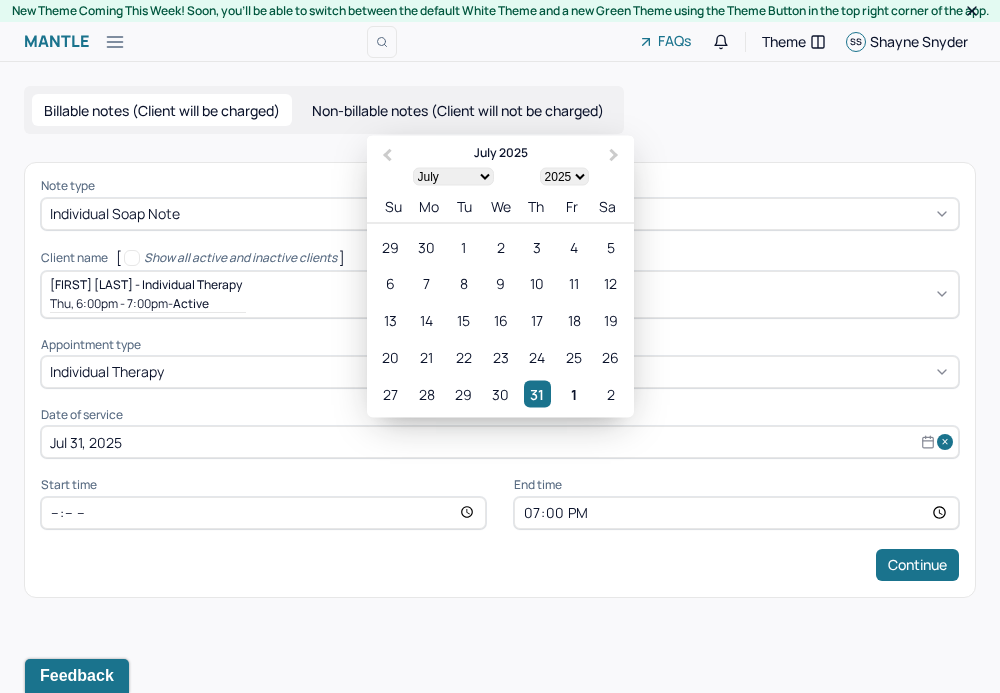 click on "Jul 31, 2025" at bounding box center (500, 442) 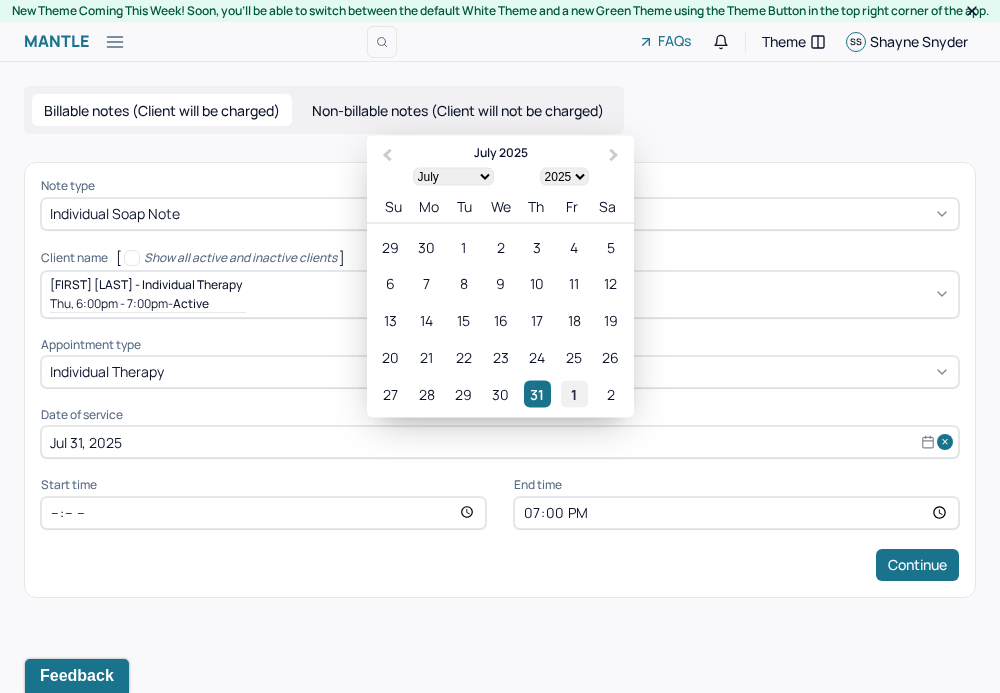 click on "1" at bounding box center [574, 394] 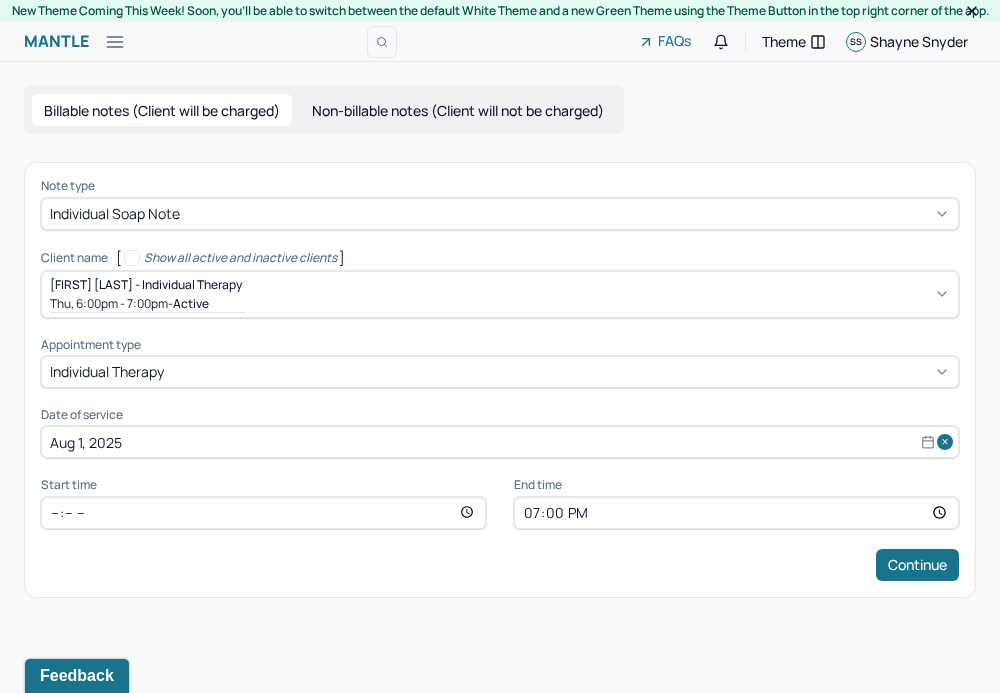 click on "[TIME]" at bounding box center [263, 513] 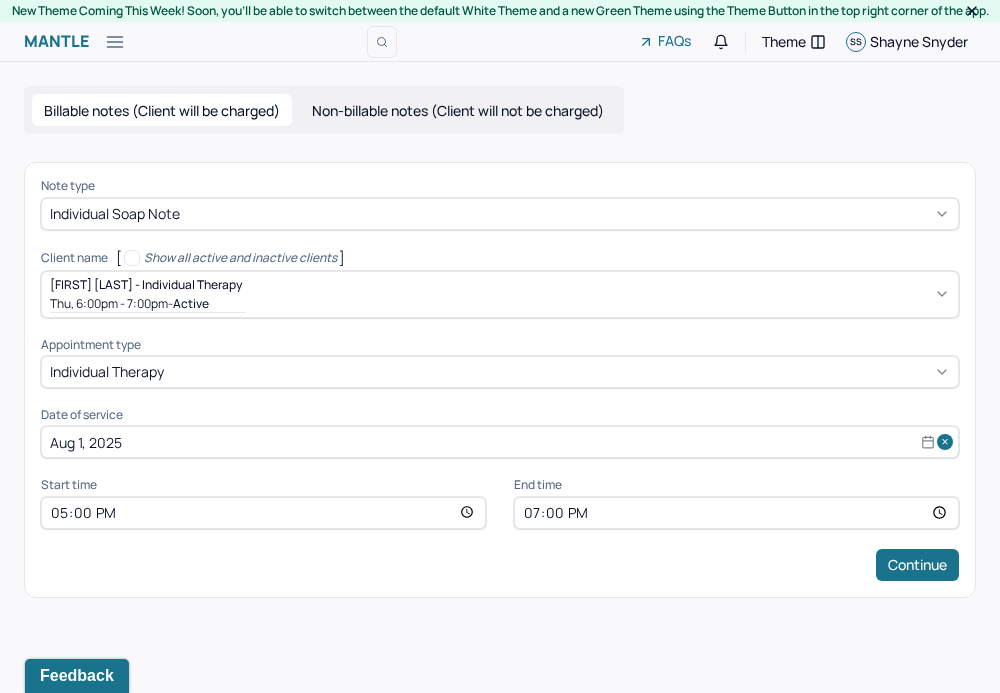 click on "19:00" at bounding box center (736, 513) 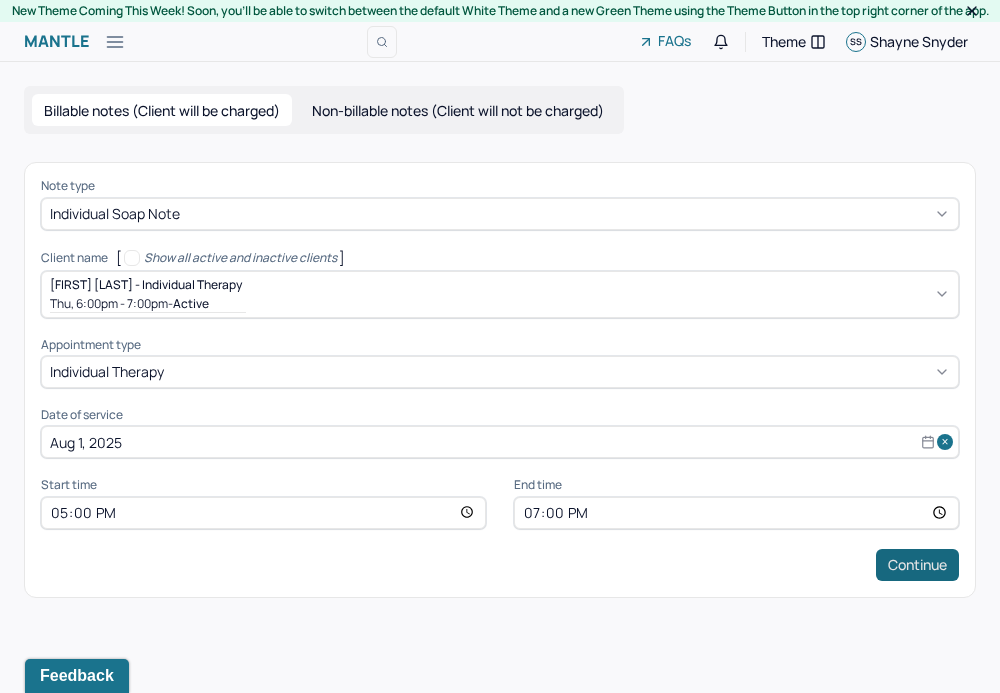 click on "Continue" at bounding box center (917, 565) 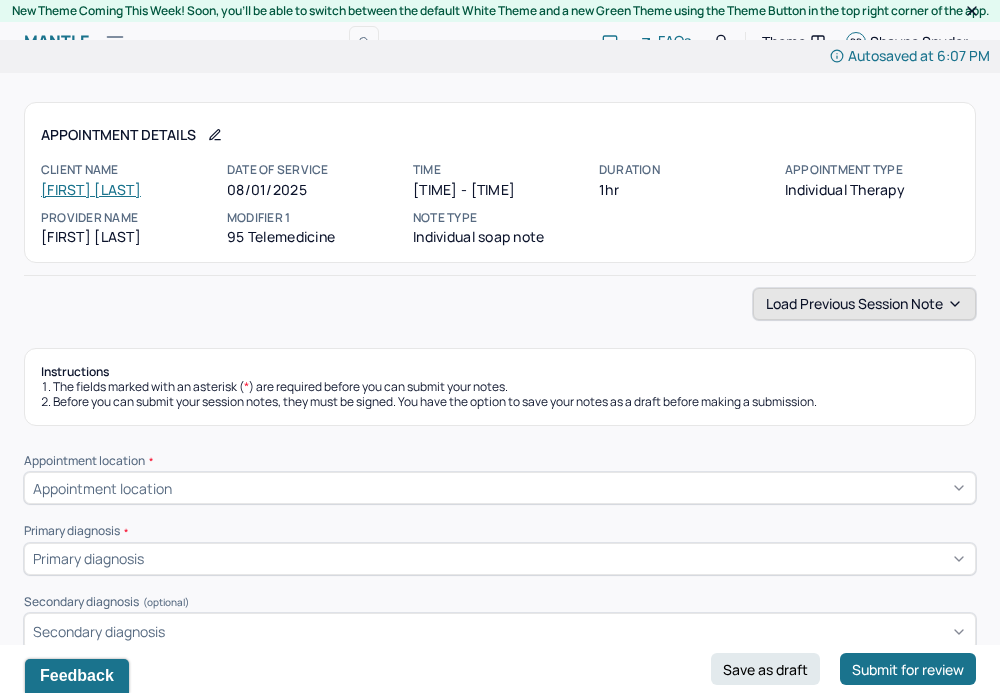 click on "Load previous session note" at bounding box center (864, 304) 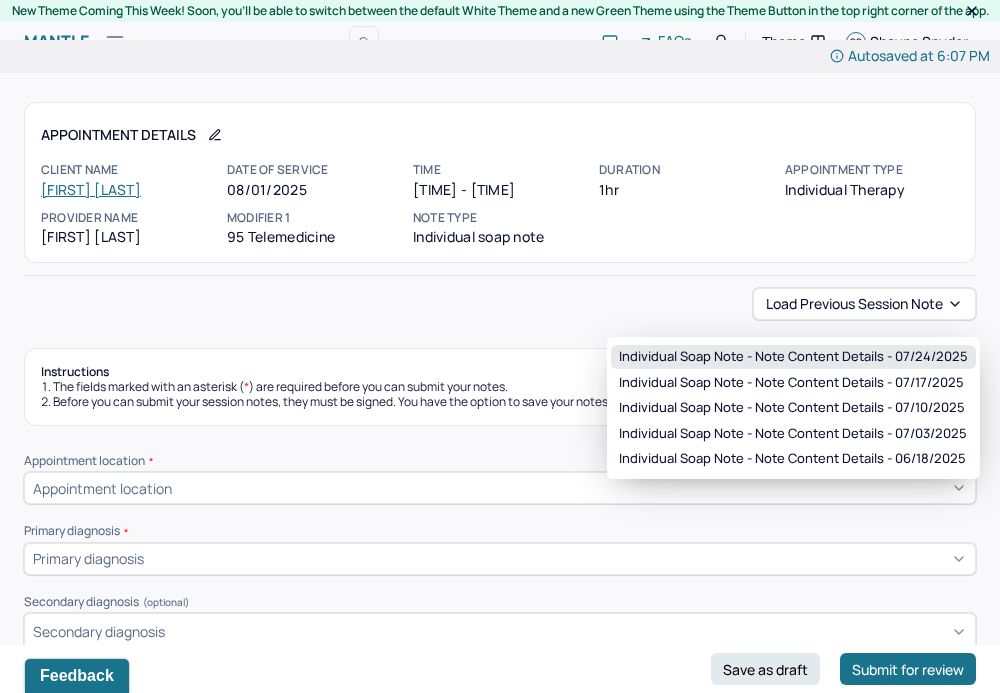 click on "Individual soap note   - Note content Details -   07/24/2025" at bounding box center [793, 357] 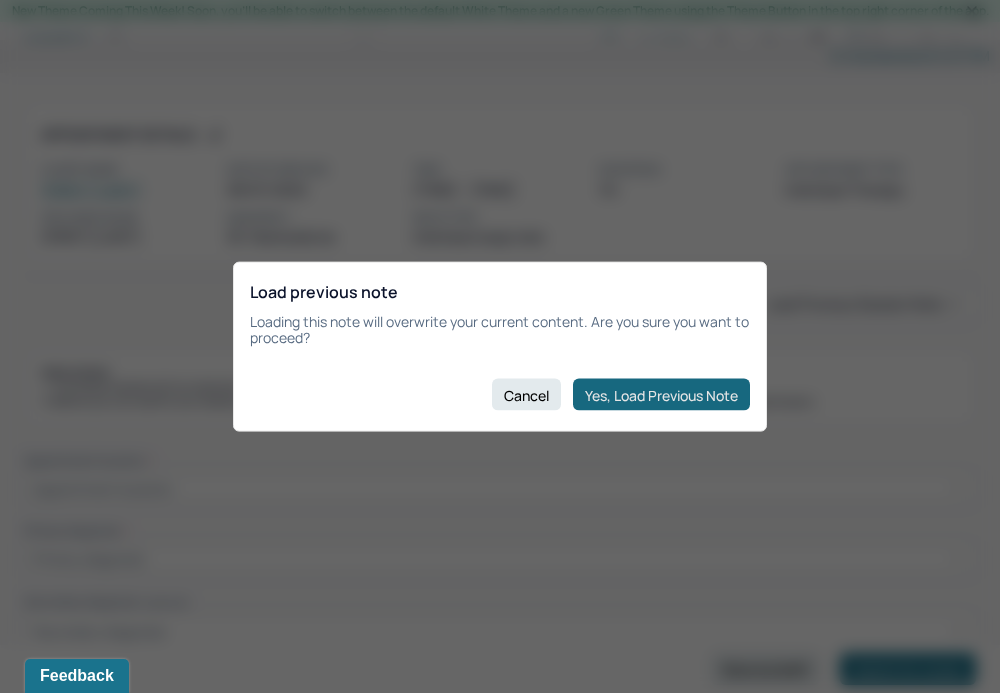 click on "Yes, Load Previous Note" at bounding box center [661, 395] 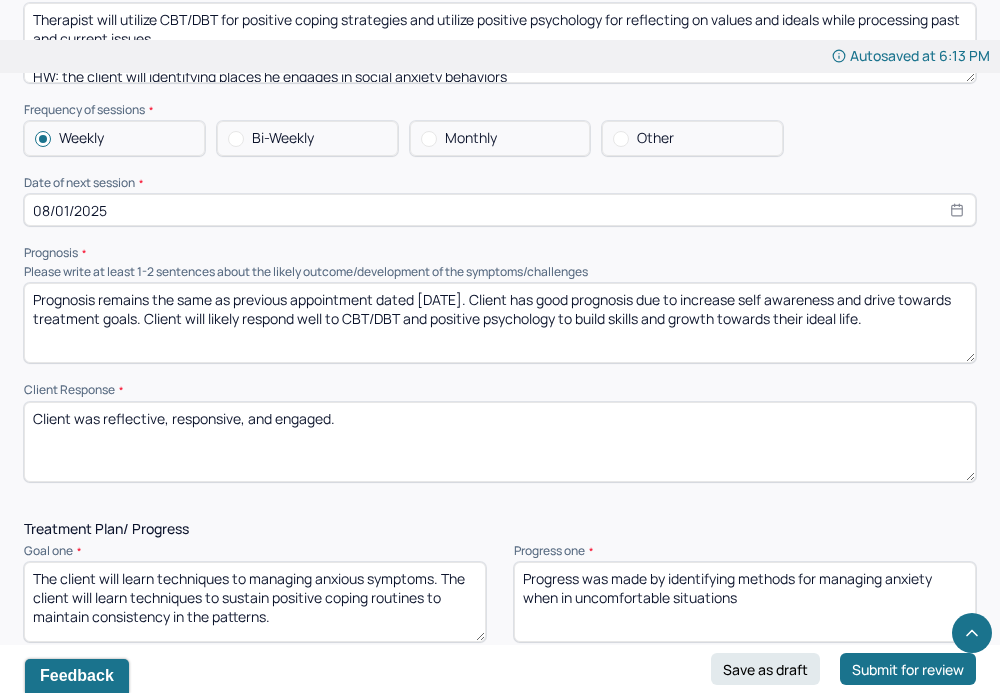 scroll, scrollTop: 1925, scrollLeft: 0, axis: vertical 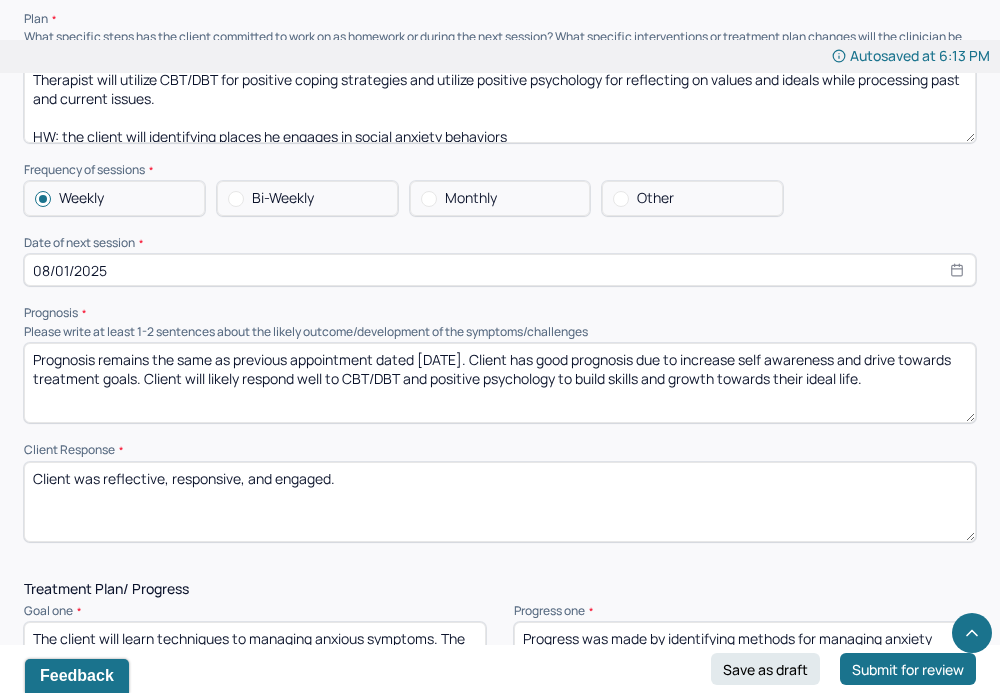 click on "Prognosis remains the same as previous appointment dated [DATE]. Client has good prognosis due to increase self awareness and drive towards treatment goals. Client will likely respond well to CBT/DBT and positive psychology to build skills and growth towards their ideal life." at bounding box center [500, 383] 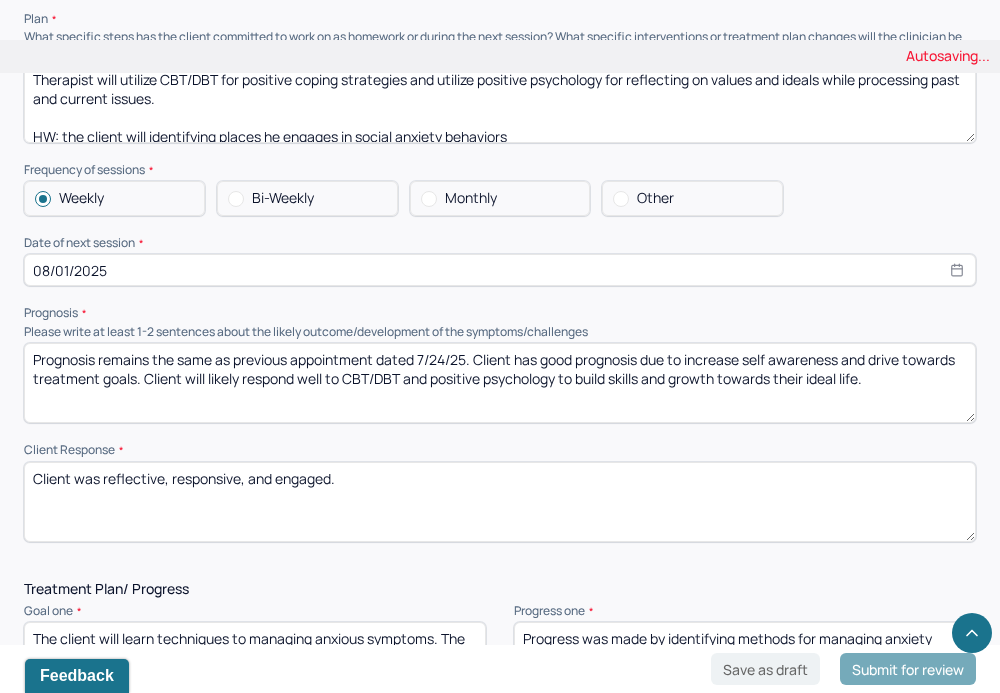 type on "Prognosis remains the same as previous appointment dated 7/24/25. Client has good prognosis due to increase self awareness and drive towards treatment goals. Client will likely respond well to CBT/DBT and positive psychology to build skills and growth towards their ideal life." 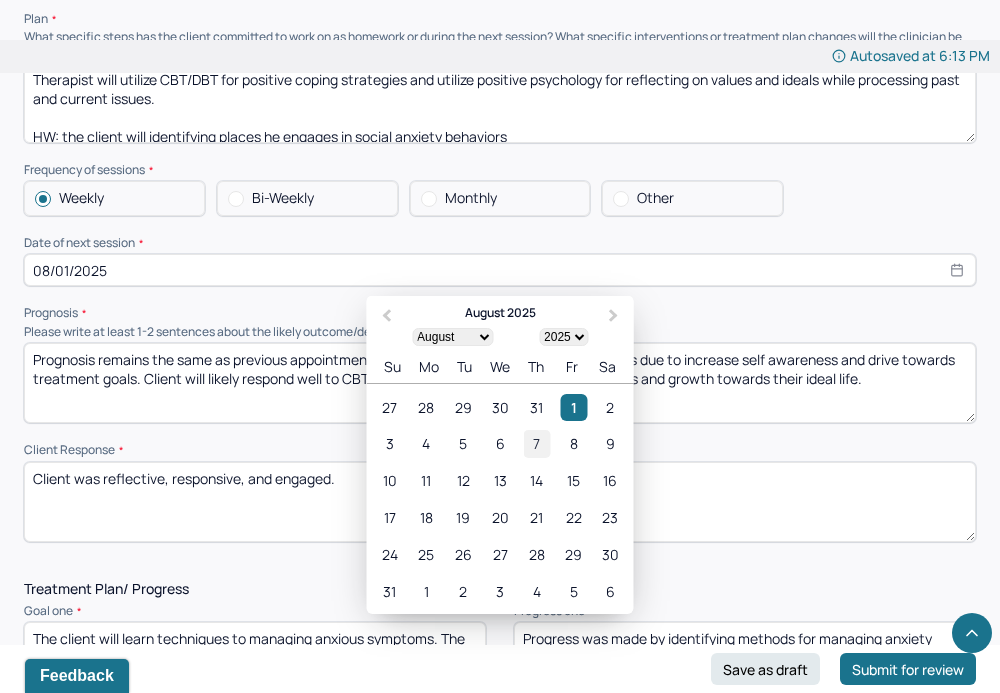 click on "7" at bounding box center [536, 444] 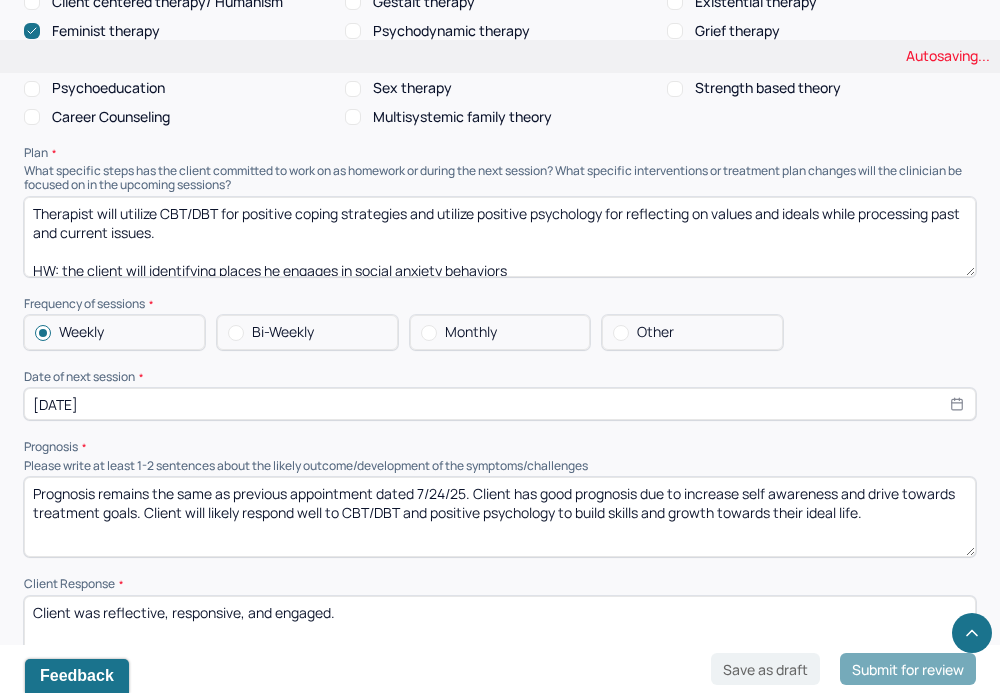 scroll, scrollTop: 1762, scrollLeft: 0, axis: vertical 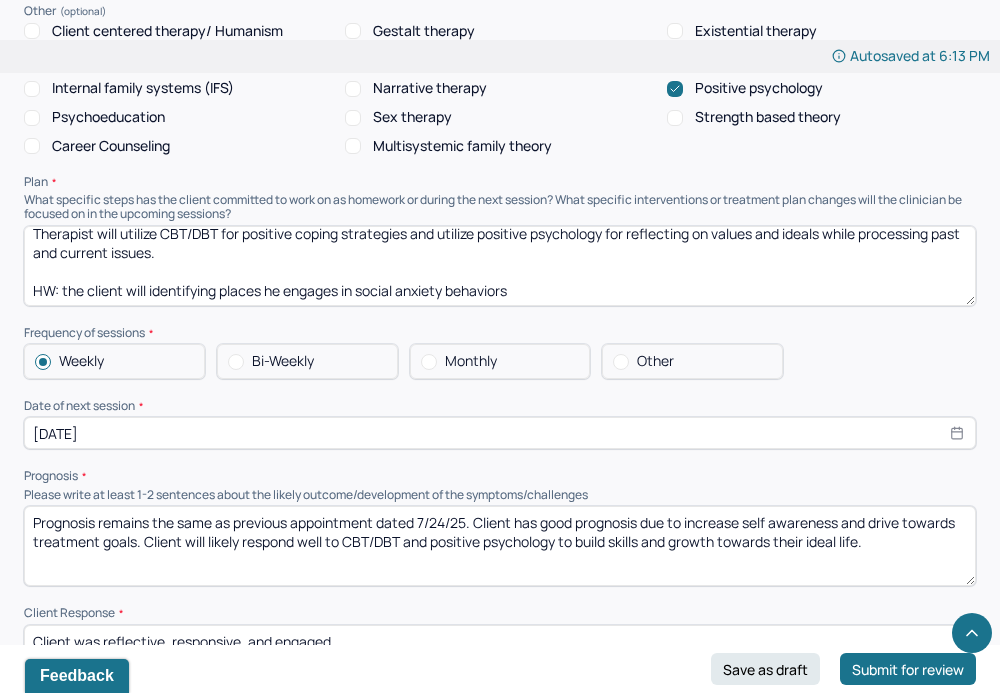 drag, startPoint x: 529, startPoint y: 311, endPoint x: 148, endPoint y: 301, distance: 381.13123 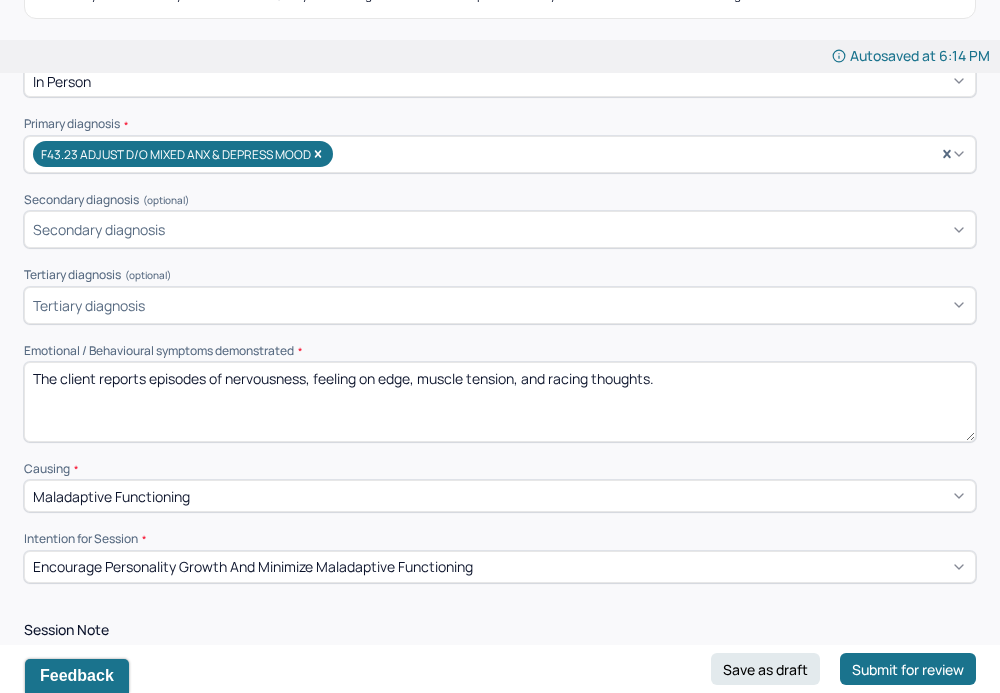 scroll, scrollTop: 393, scrollLeft: 0, axis: vertical 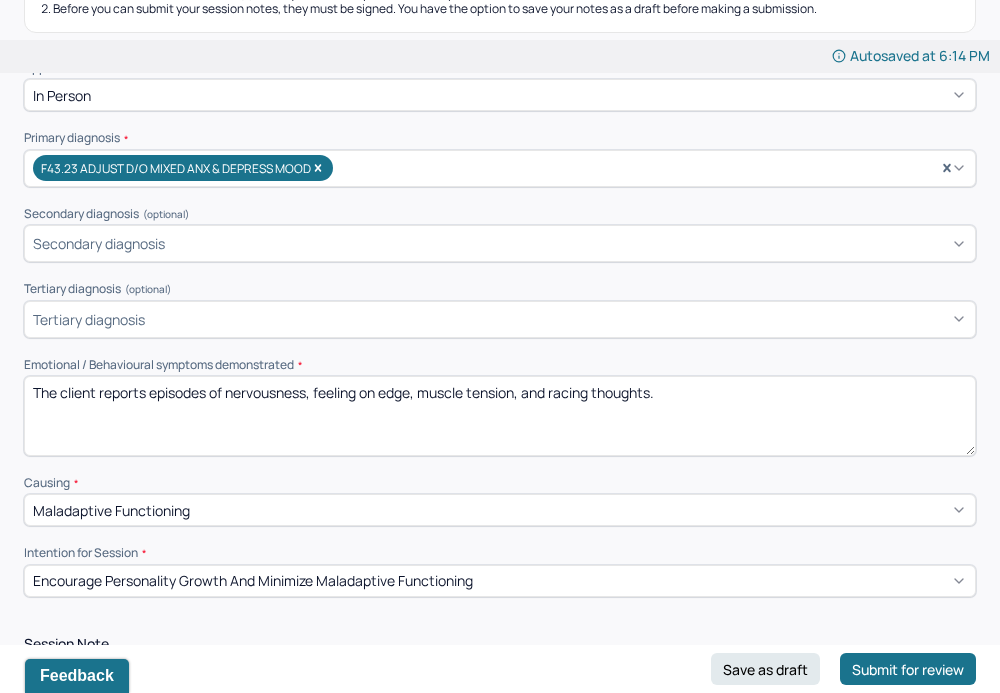 type on "Therapist will utilize CBT/DBT for positive coping strategies and utilize positive psychology for reflecting on values and ideals while processing past and current issues.
HW: the client will explore stressors associated with boundaries and work" 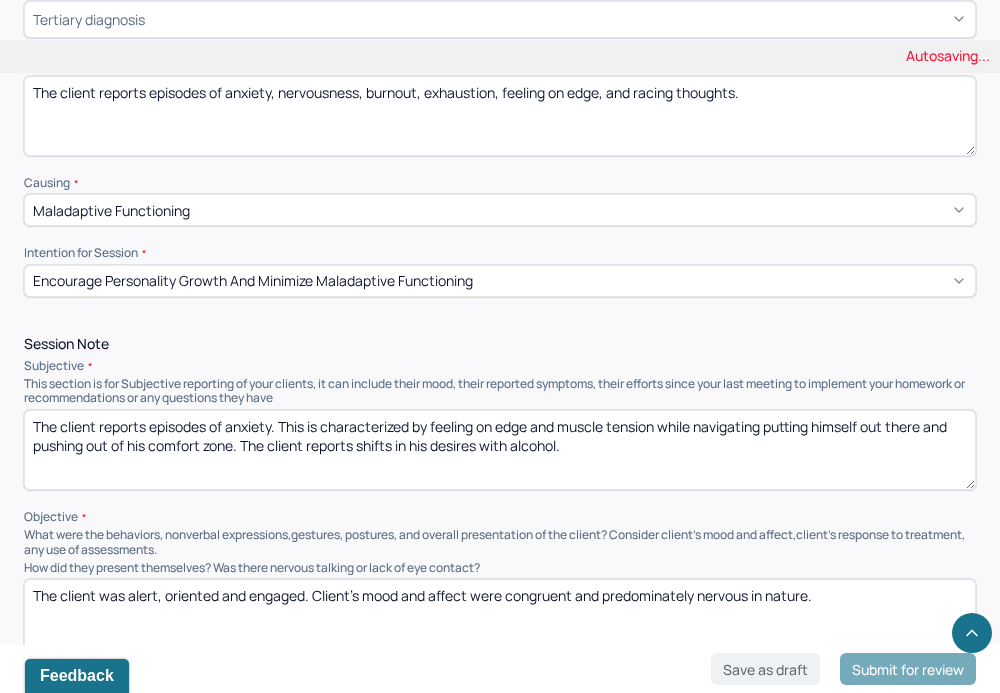 scroll, scrollTop: 697, scrollLeft: 0, axis: vertical 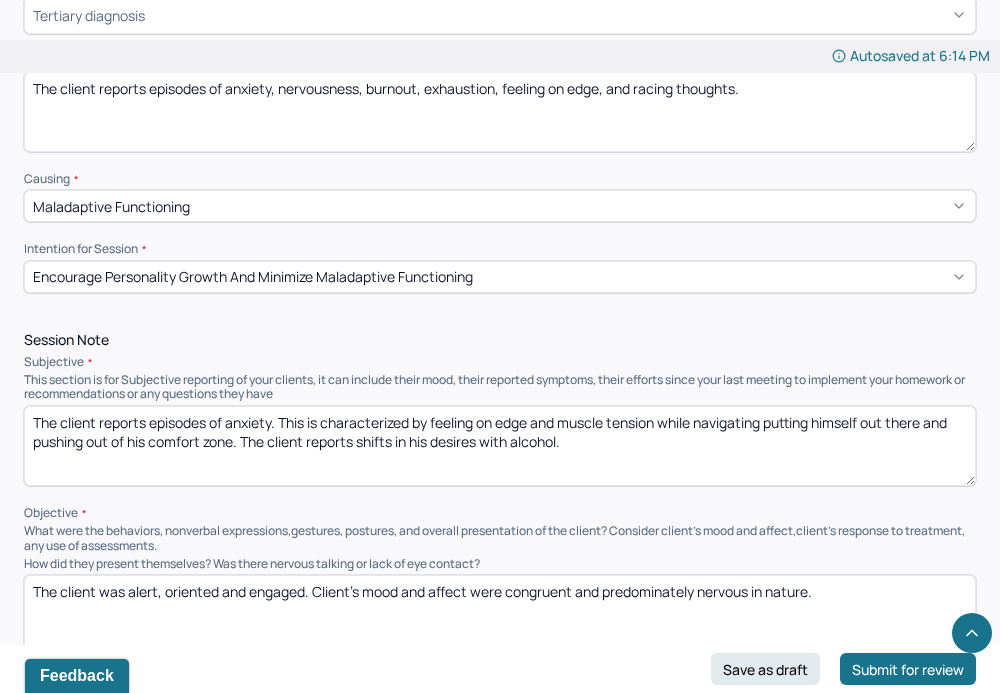 type on "The client reports episodes of anxiety, nervousness, burnout, exhaustion, feeling on edge, and racing thoughts." 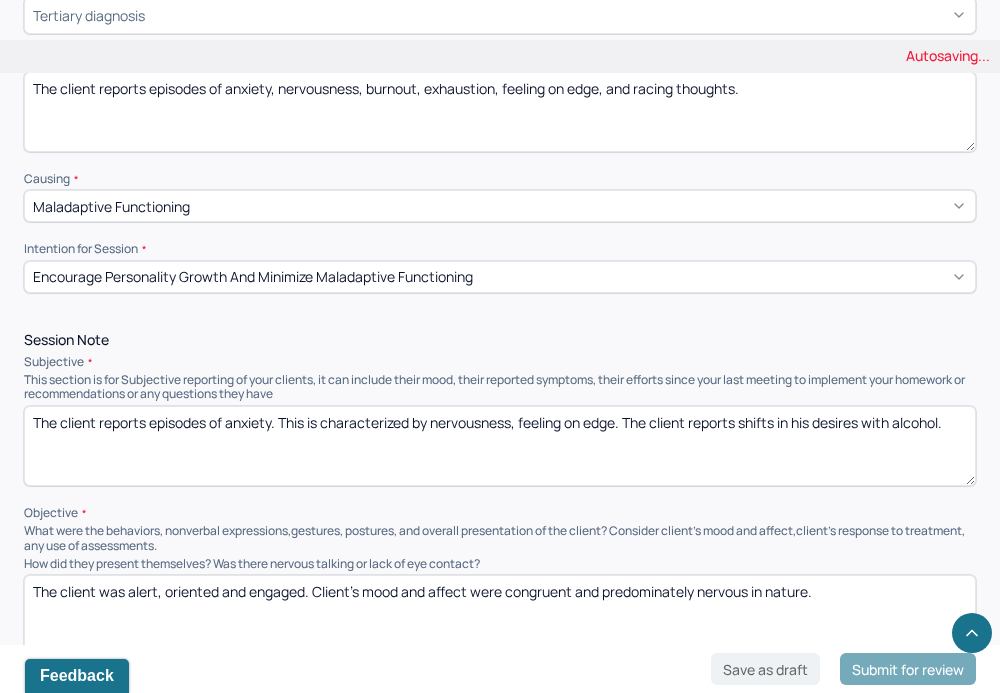 click on "The client reports episodes of anxiety. This is characterized by nervousness, . The client reports shifts in his desires with alcohol." at bounding box center (500, 446) 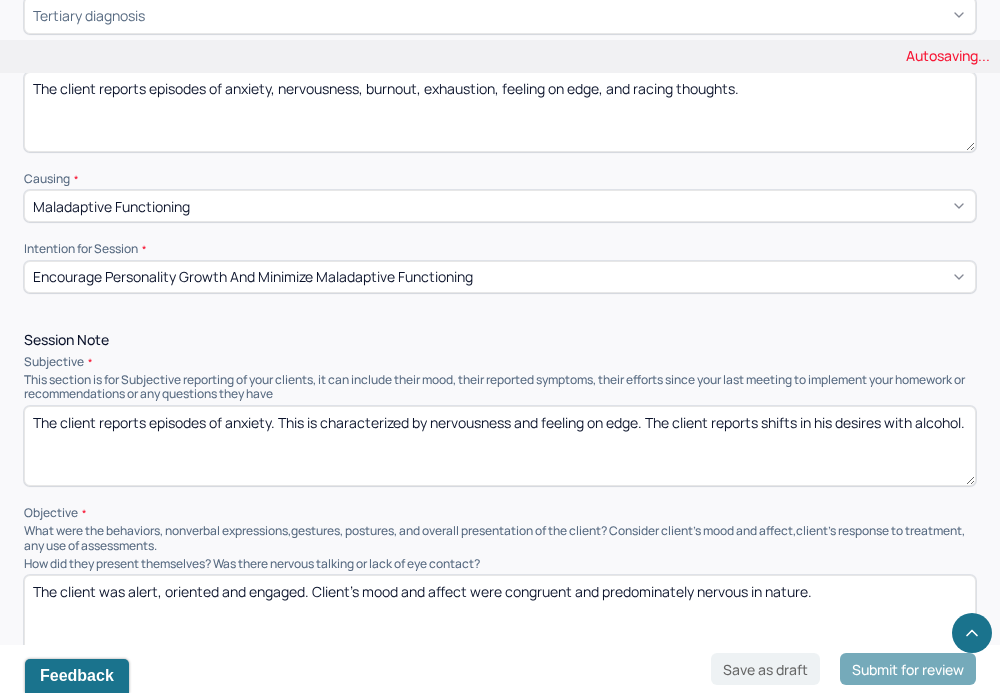 click on "The client reports episodes of anxiety. This is characterized by nervousness, feeling on edge. The client reports shifts in his desires with alcohol." at bounding box center (500, 446) 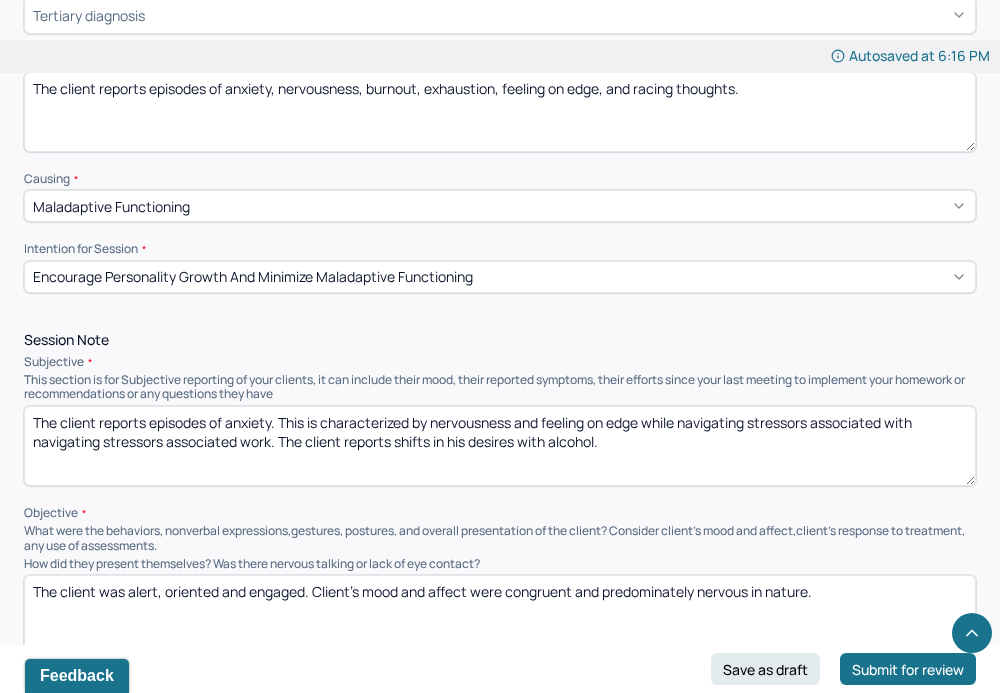 drag, startPoint x: 666, startPoint y: 453, endPoint x: 345, endPoint y: 451, distance: 321.00623 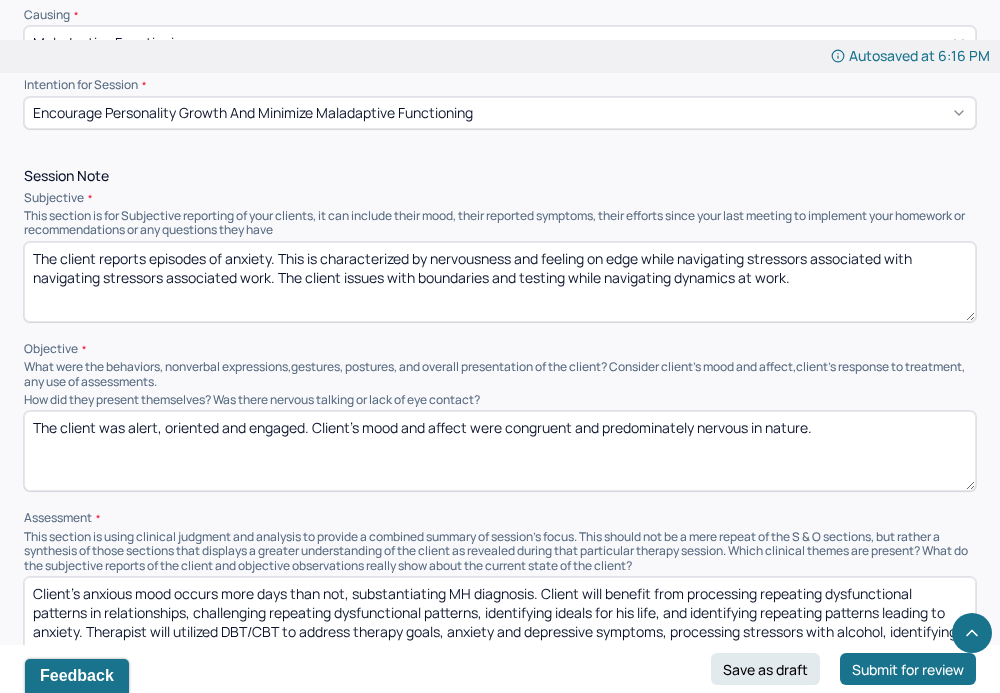 scroll, scrollTop: 886, scrollLeft: 0, axis: vertical 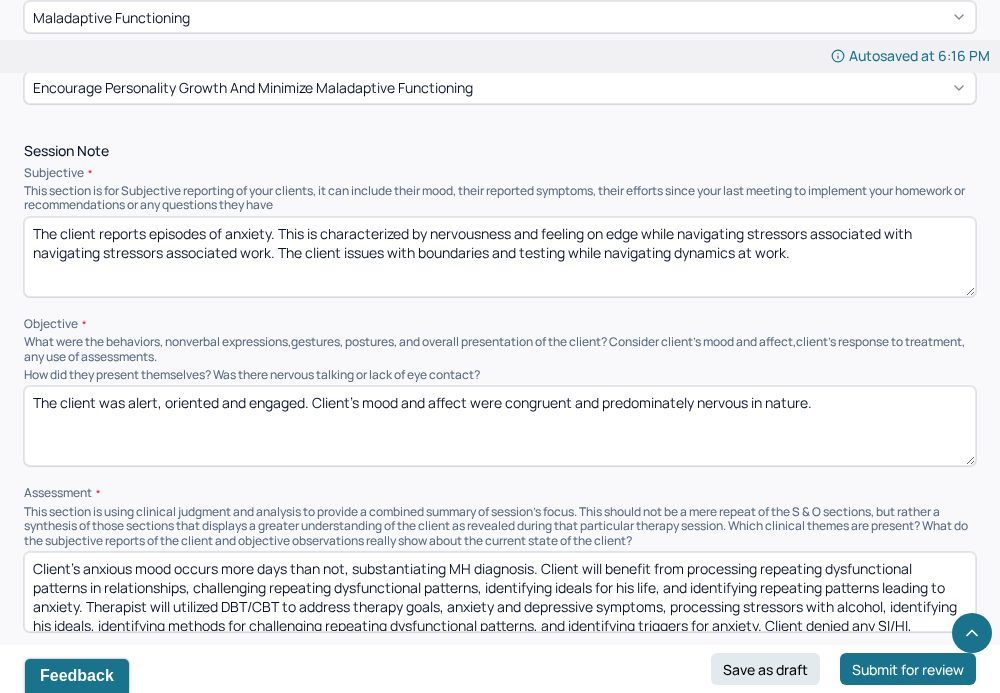 type on "The client reports episodes of anxiety. This is characterized by nervousness and feeling on edge while navigating stressors associated with navigating stressors associated work. The client issues with boundaries and testing while navigating dynamics at work." 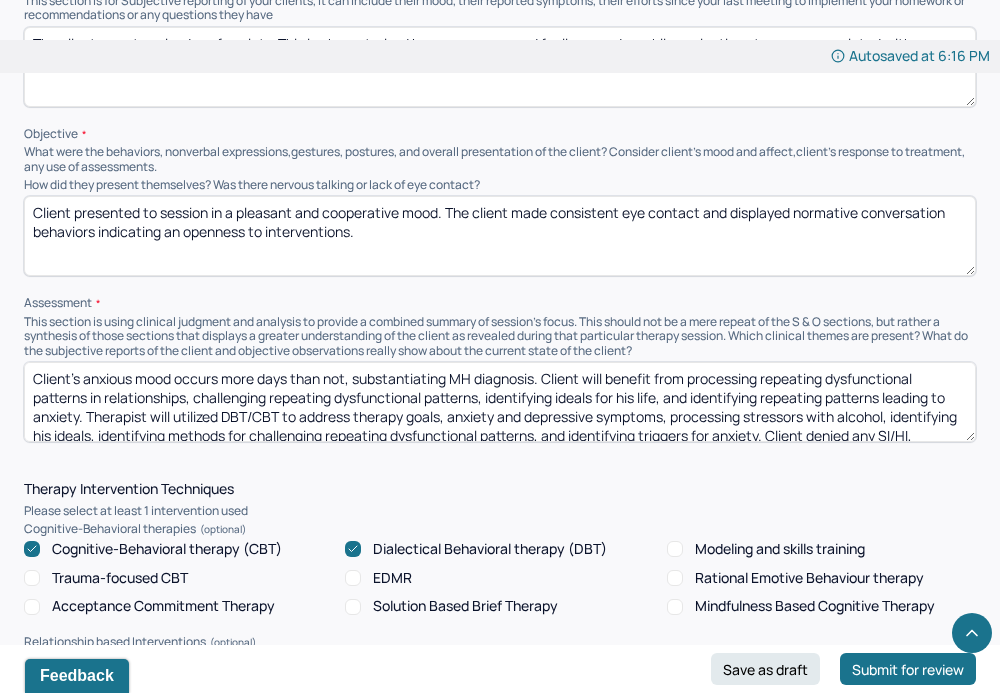 scroll, scrollTop: 1078, scrollLeft: 0, axis: vertical 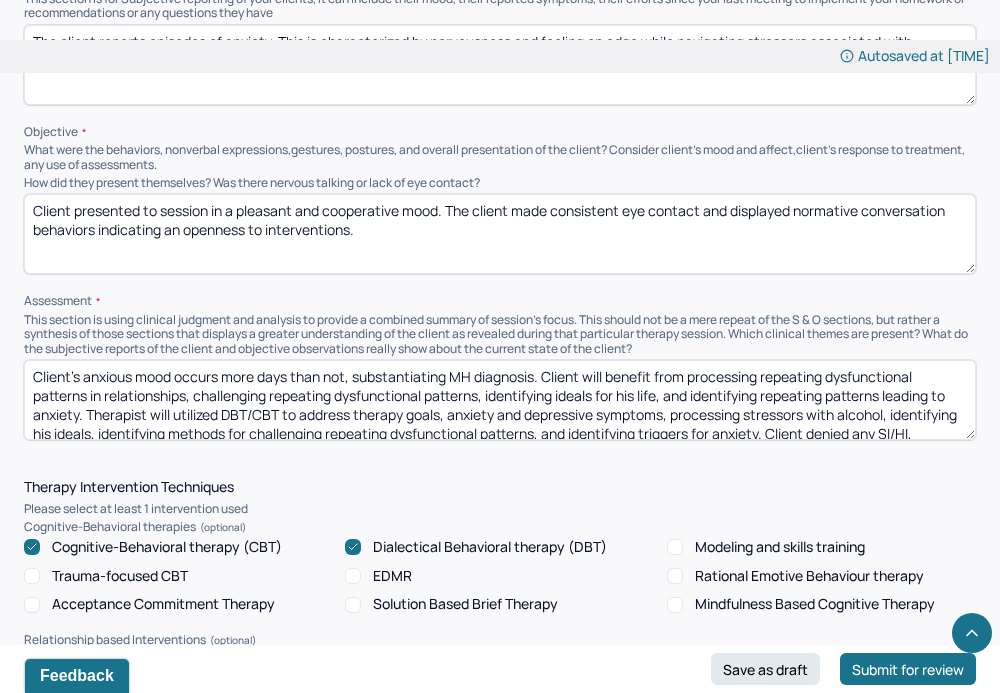 type on "Client presented to session in a pleasant and cooperative mood. The client made consistent eye contact and displayed normative conversation behaviors indicating an openness to interventions." 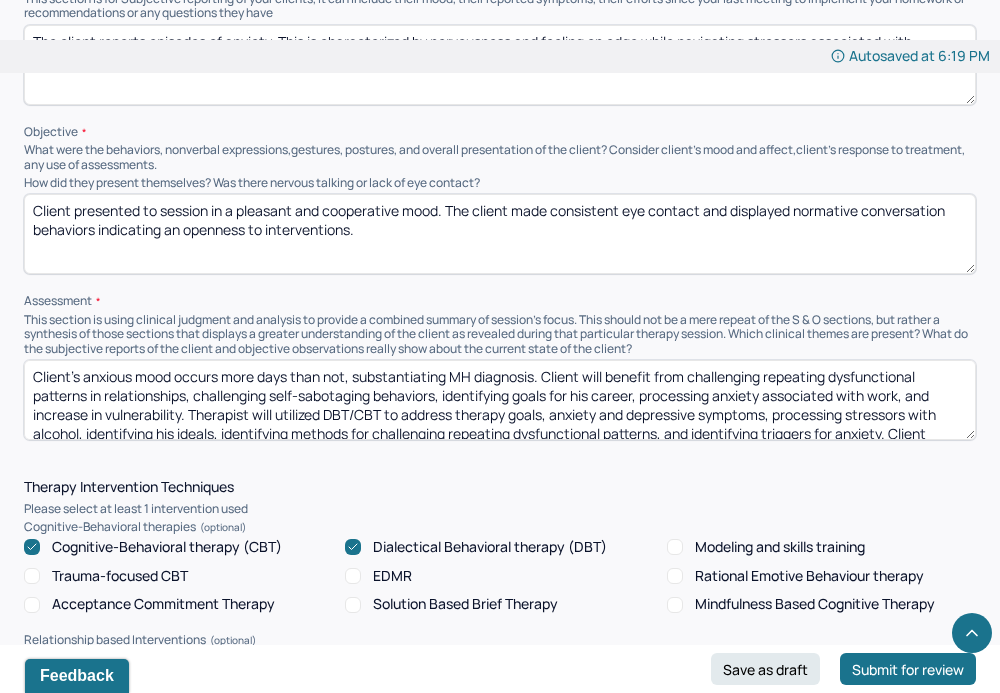 scroll, scrollTop: 28, scrollLeft: 0, axis: vertical 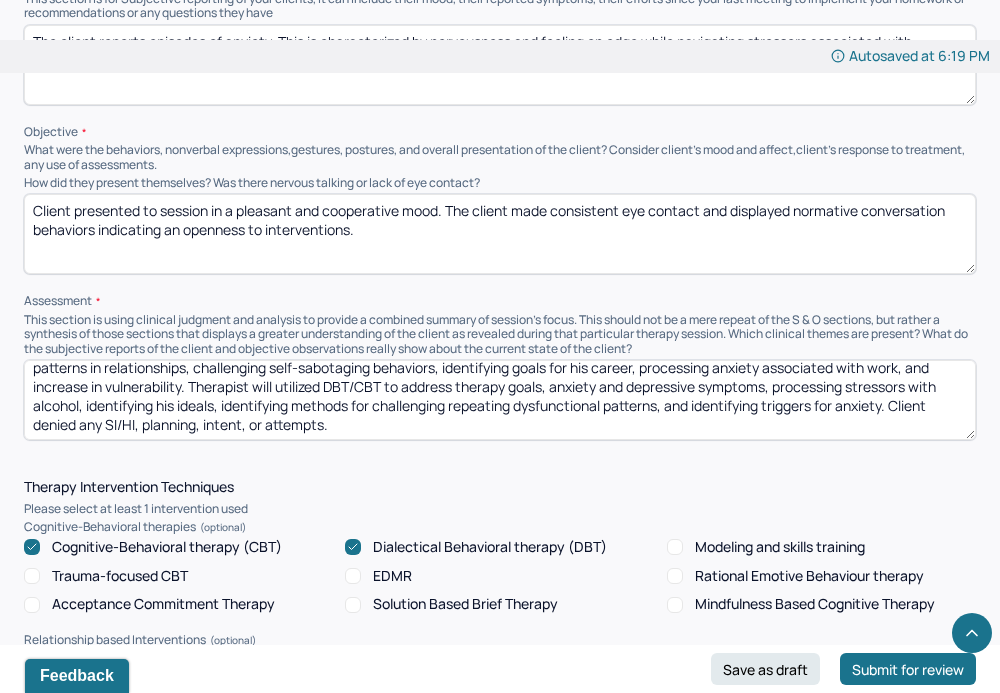 drag, startPoint x: 894, startPoint y: 416, endPoint x: 775, endPoint y: 394, distance: 121.016525 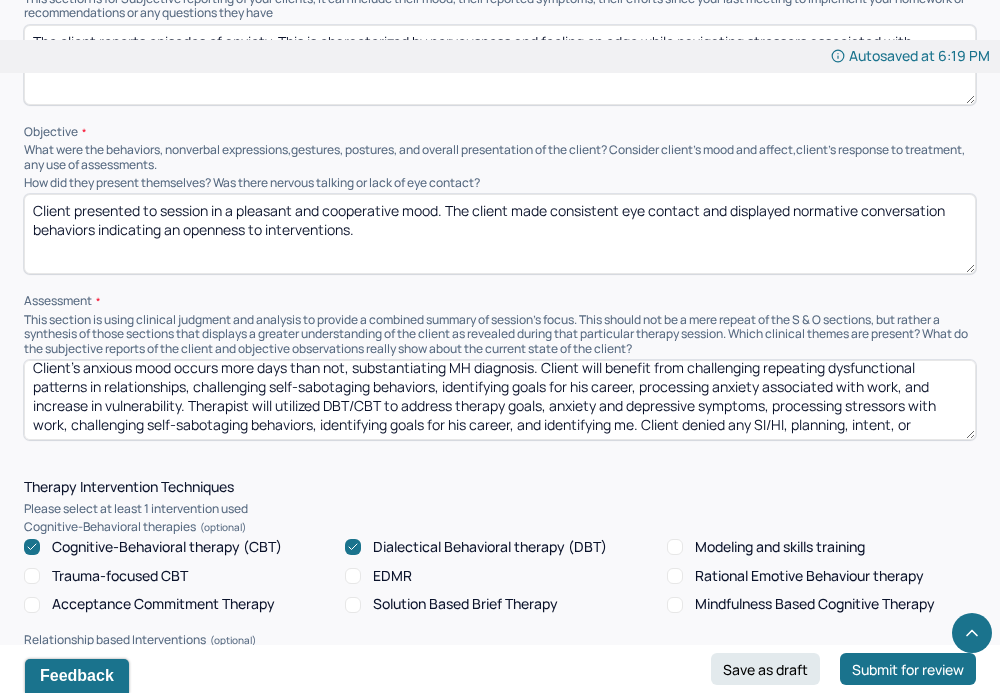 scroll, scrollTop: 28, scrollLeft: 0, axis: vertical 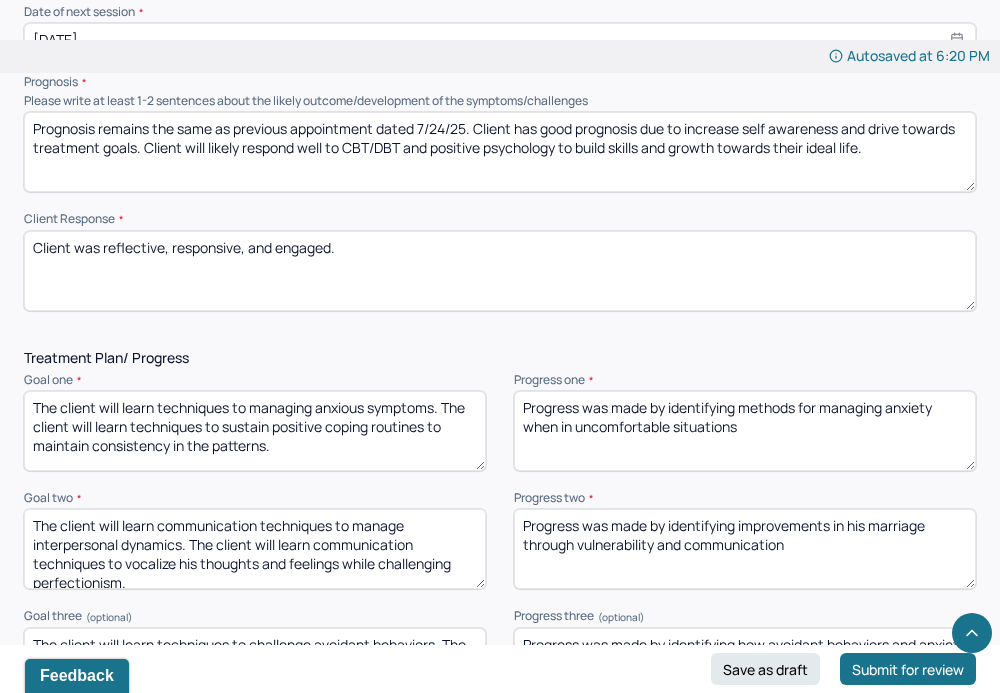 type on "Client’s anxious mood occurs more days than not, substantiating MH diagnosis. Client will benefit from challenging repeating dysfunctional patterns in relationships, challenging self-sabotaging behaviors, identifying goals for his career, processing anxiety associated with work, and increase in vulnerability. Therapist will utilized DBT/CBT to address therapy goals, anxiety and depressive symptoms, processing stressors with work, challenging self-sabotaging behaviors, identifying goals for his career, and identifying methods for communicating his needs. Client denied any SI/HI, planning, intent, or attempts." 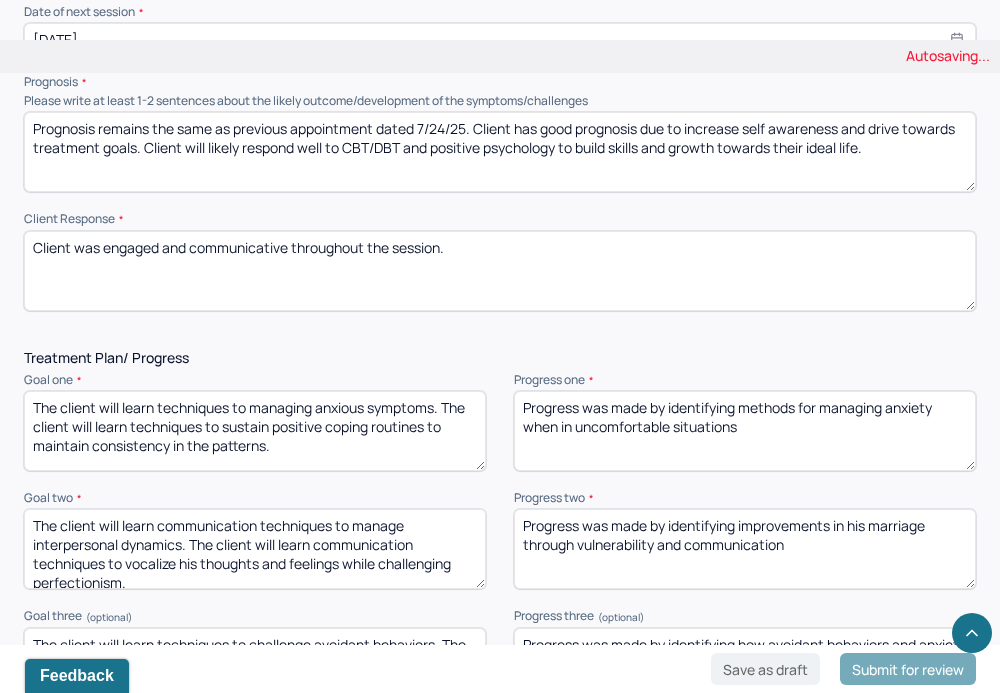 type on "Client was engaged and communicative throughout the session." 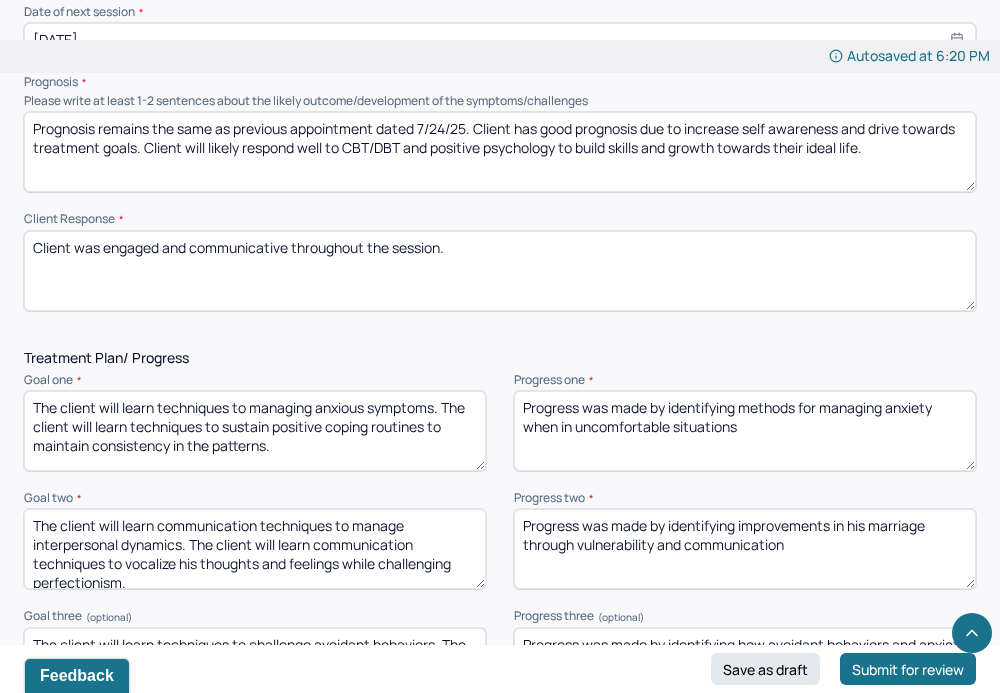 drag, startPoint x: 759, startPoint y: 441, endPoint x: 671, endPoint y: 422, distance: 90.02777 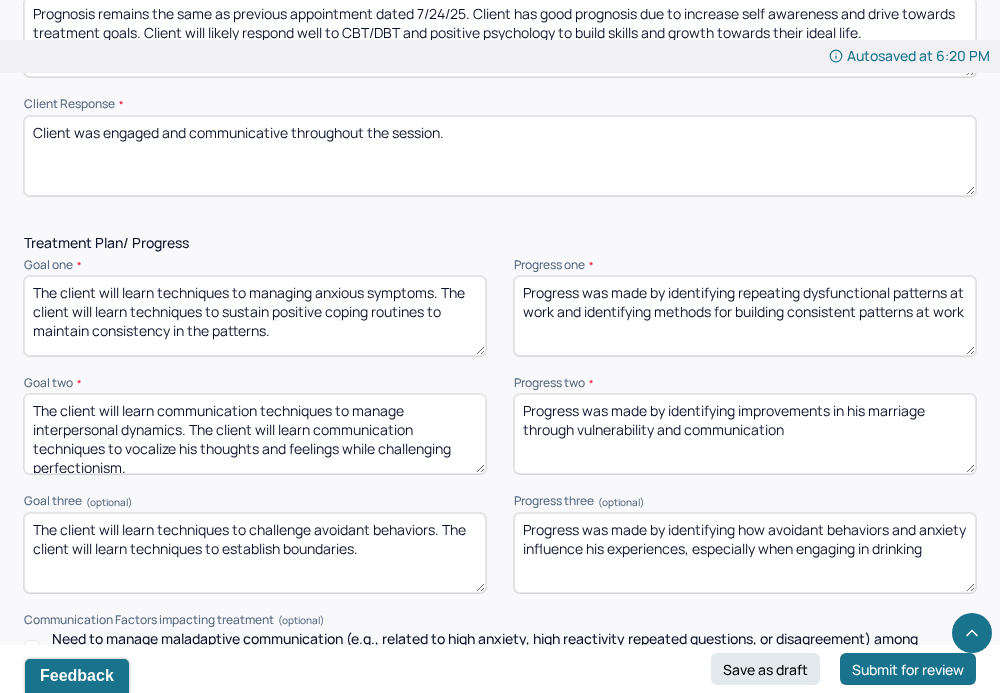 scroll, scrollTop: 2284, scrollLeft: 0, axis: vertical 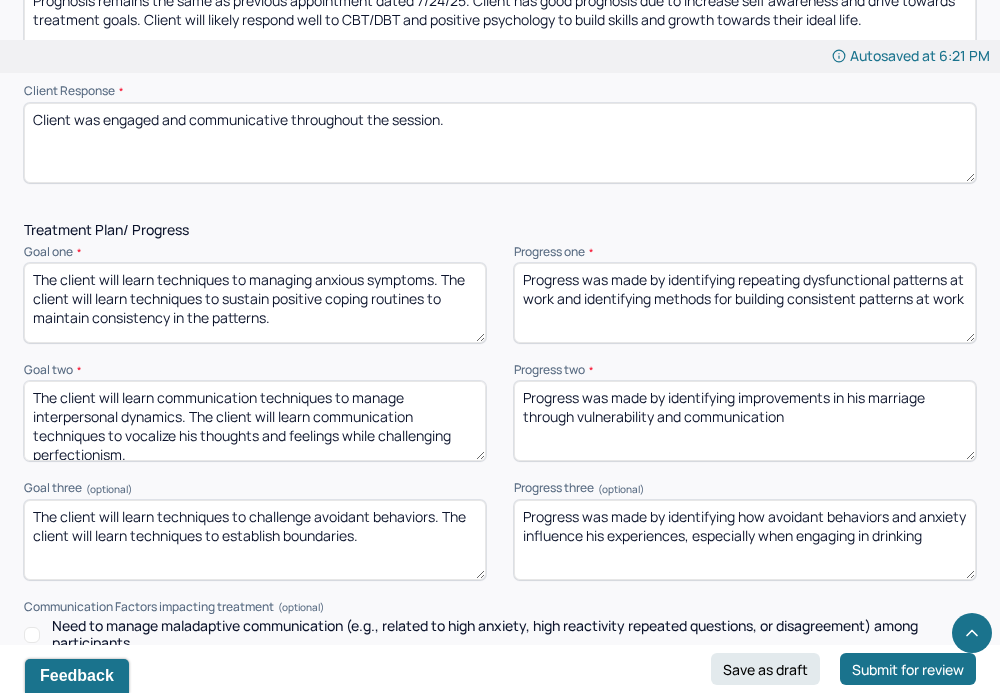 type on "Progress was made by identifying repeating dysfunctional patterns at work and identifying methods for building consistent patterns at work" 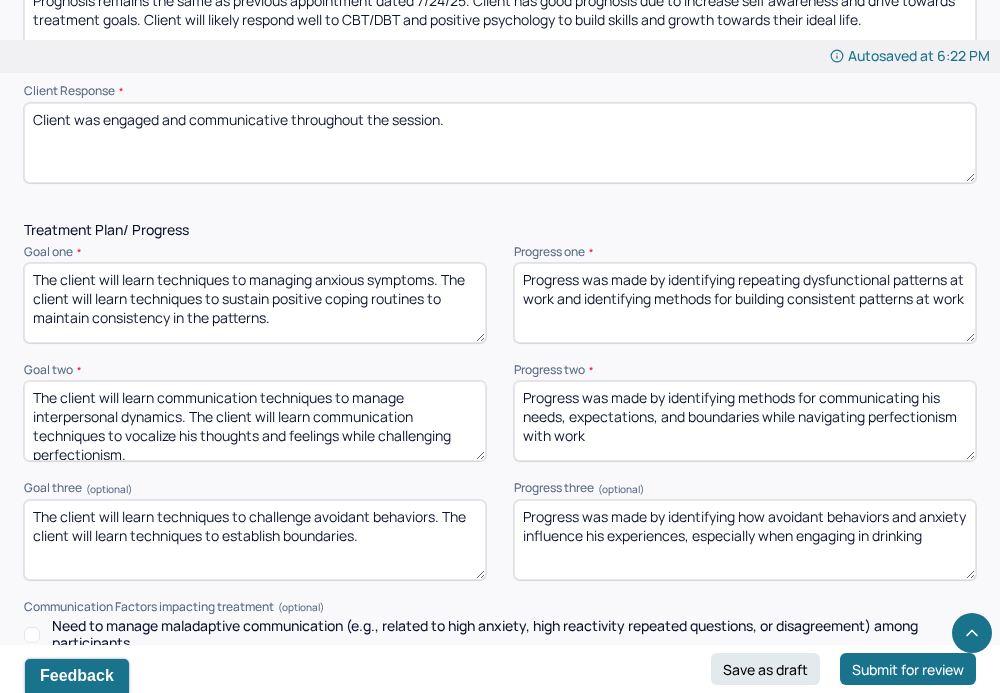 type on "Progress was made by identifying methods for communicating his needs, expectations, and boundaries while navigating perfectionism with work" 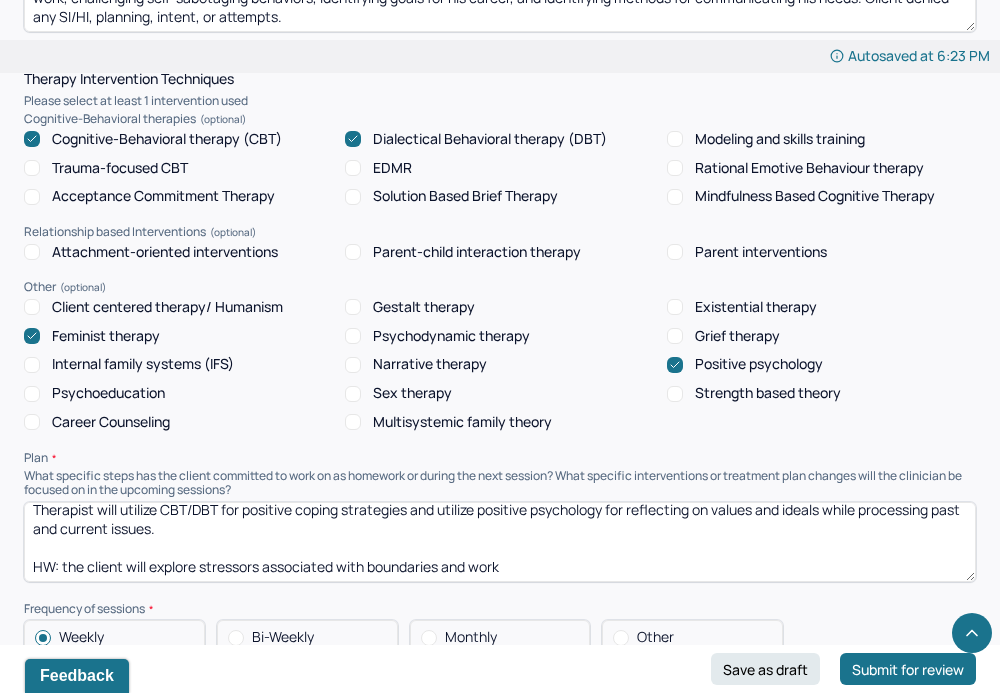 scroll, scrollTop: 1235, scrollLeft: 0, axis: vertical 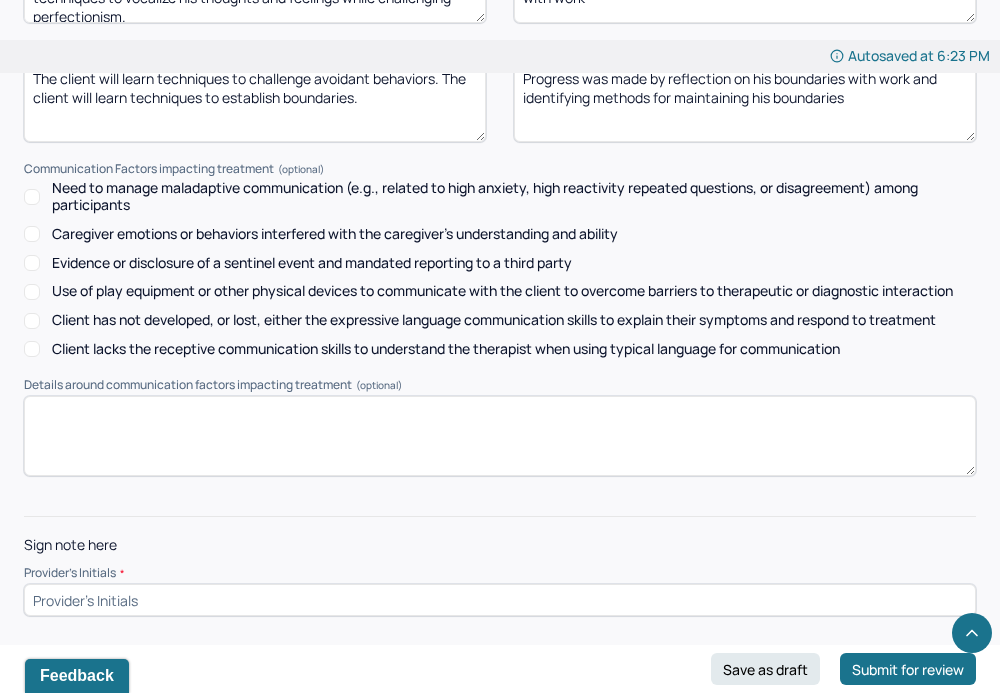 type on "Progress was made by reflection on his boundaries with work and identifying methods for maintaining his boundaries" 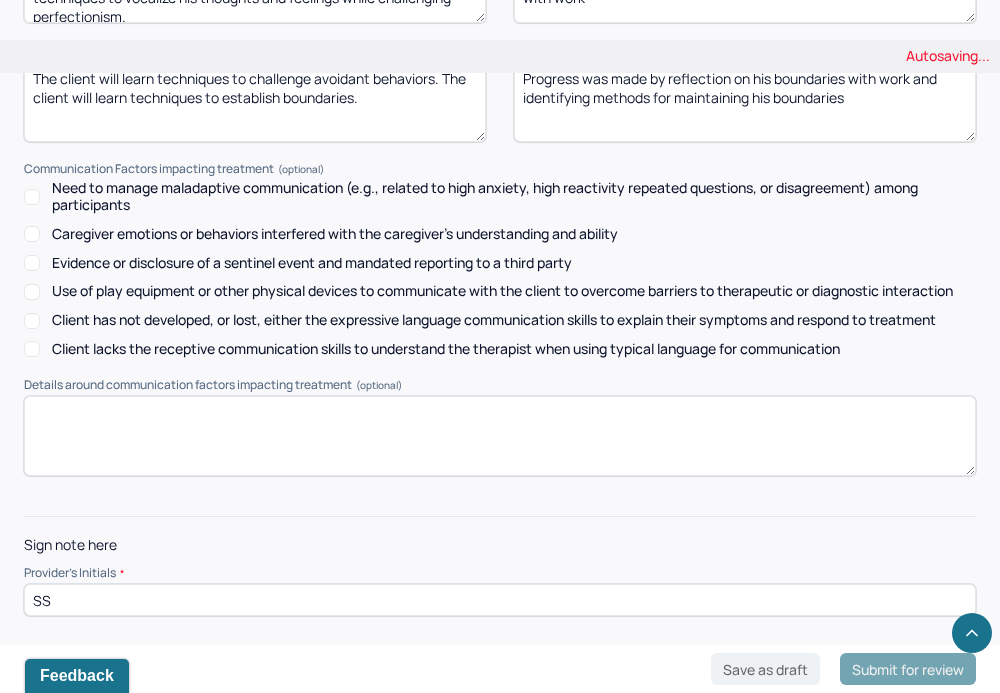 type on "SS" 